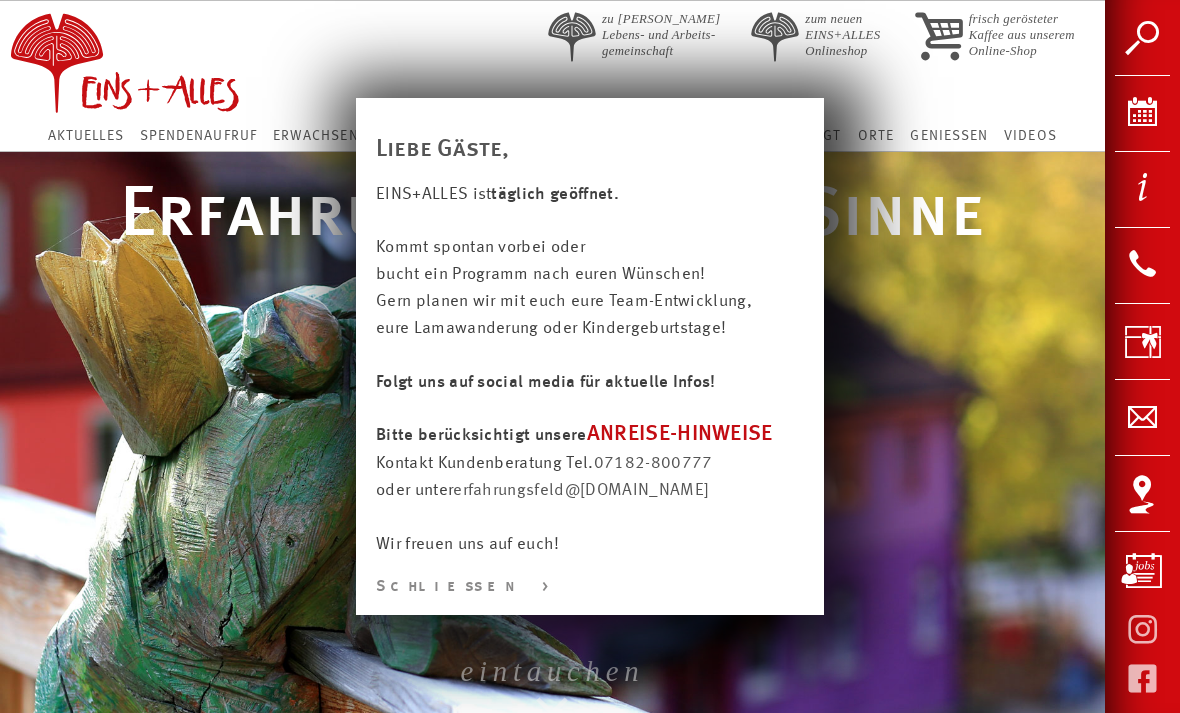 scroll, scrollTop: 0, scrollLeft: 0, axis: both 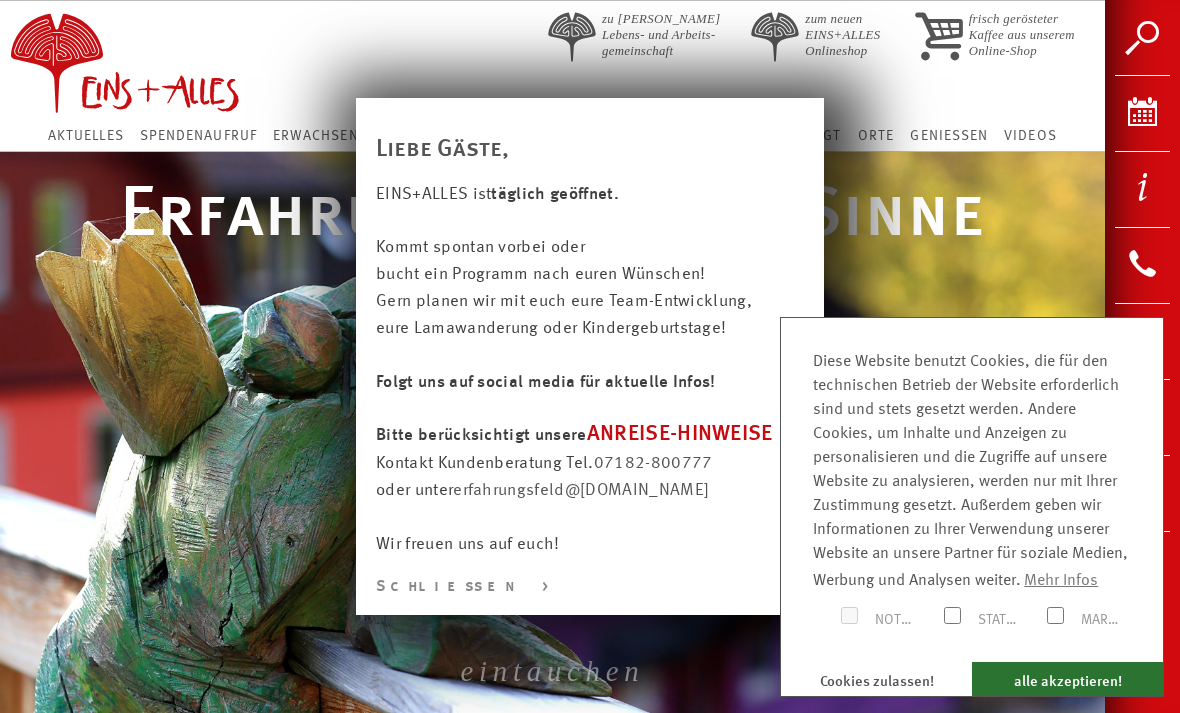 click at bounding box center [590, 658] 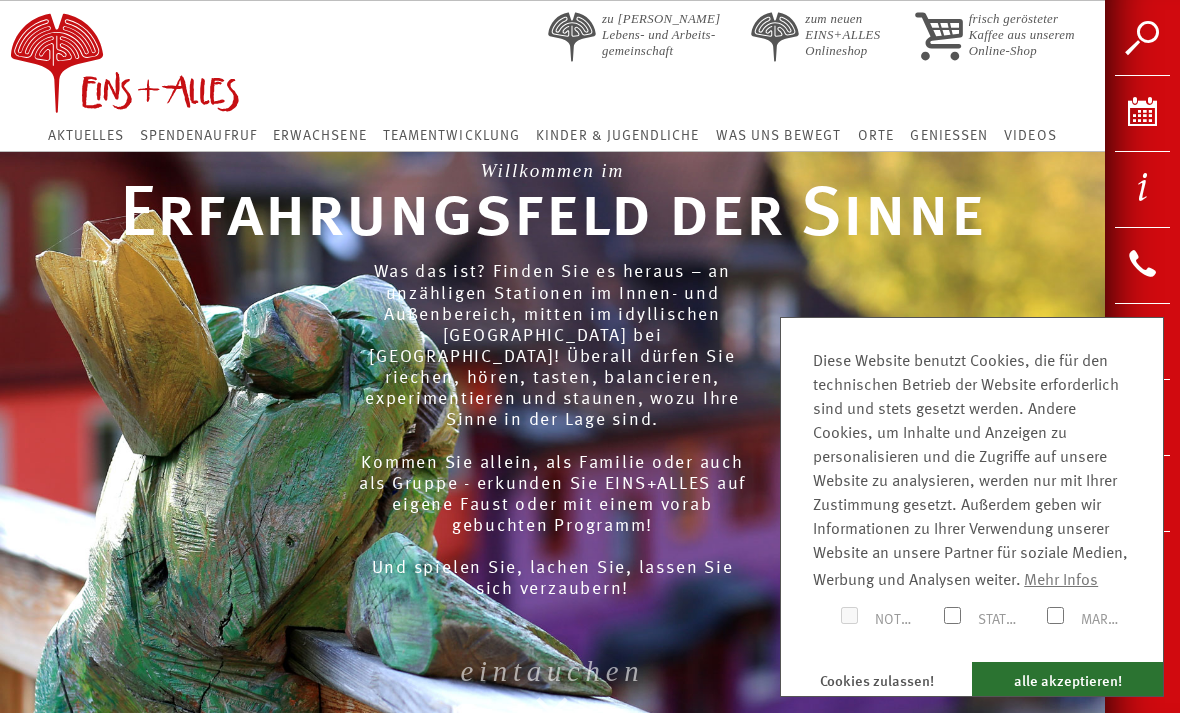 click on "Was das ist? Finden Sie es heraus – an unzähligen Stationen im Innen- und Außenbereich,
mitten im idyllischen Schwäbischen Wald bei Welzheim! Überall dürfen Sie riechen, hören, tasten,
balancieren, experimentieren und staunen, wozu Ihre Sinne in der Lage sind.  Kommen Sie allein, als Familie oder auch als Gruppe - erkunden Sie EINS+ALLES auf eigene Faust oder mit einem vorab gebuchten Programm! Und spielen Sie, lachen Sie, lassen Sie sich verzaubern!" at bounding box center [552, 426] 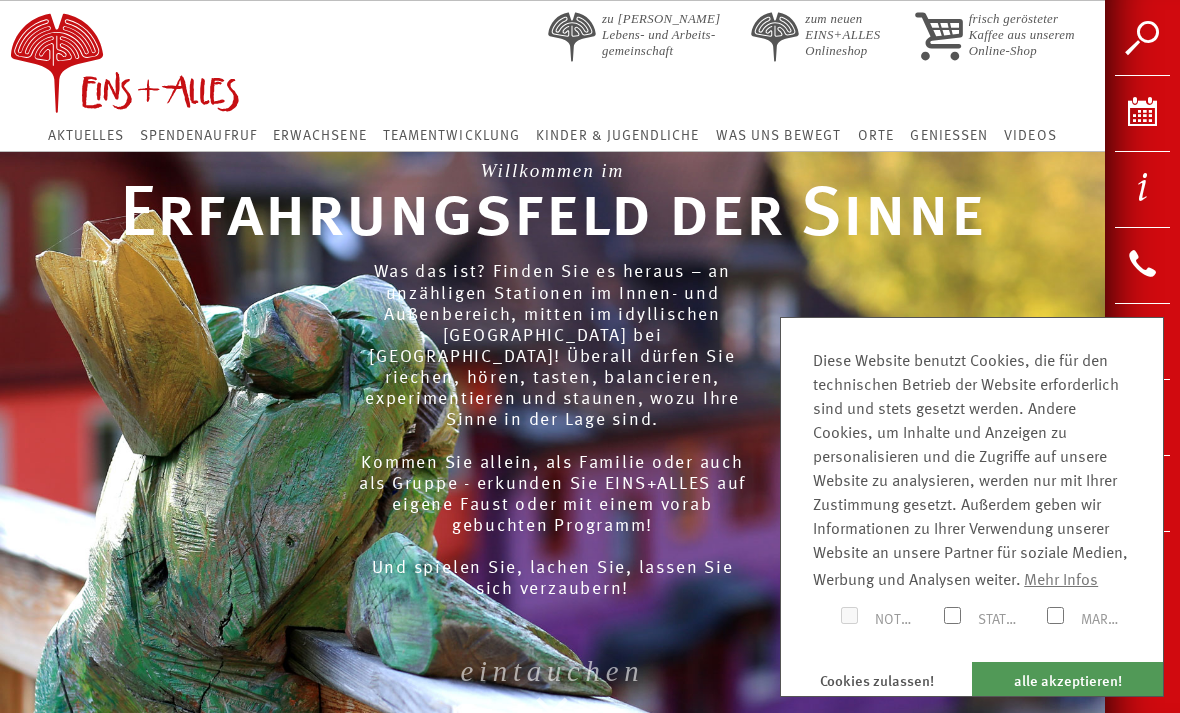 click on "alle akzeptieren!" at bounding box center (1067, 679) 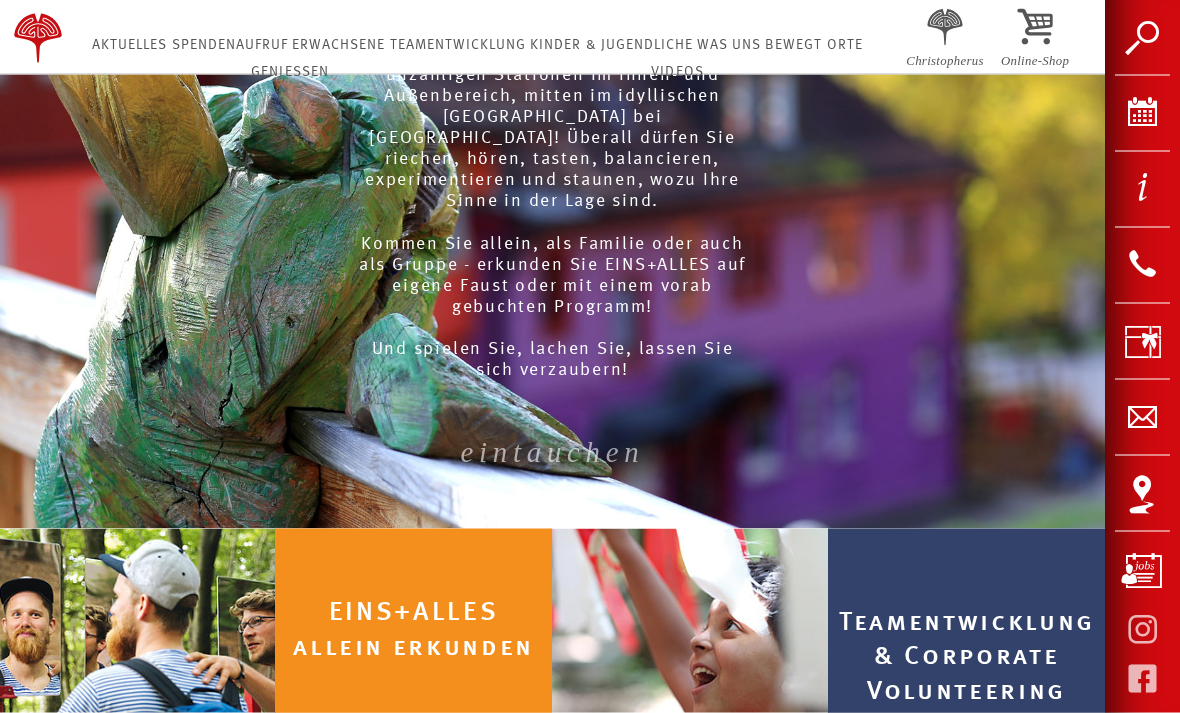 scroll, scrollTop: 0, scrollLeft: 0, axis: both 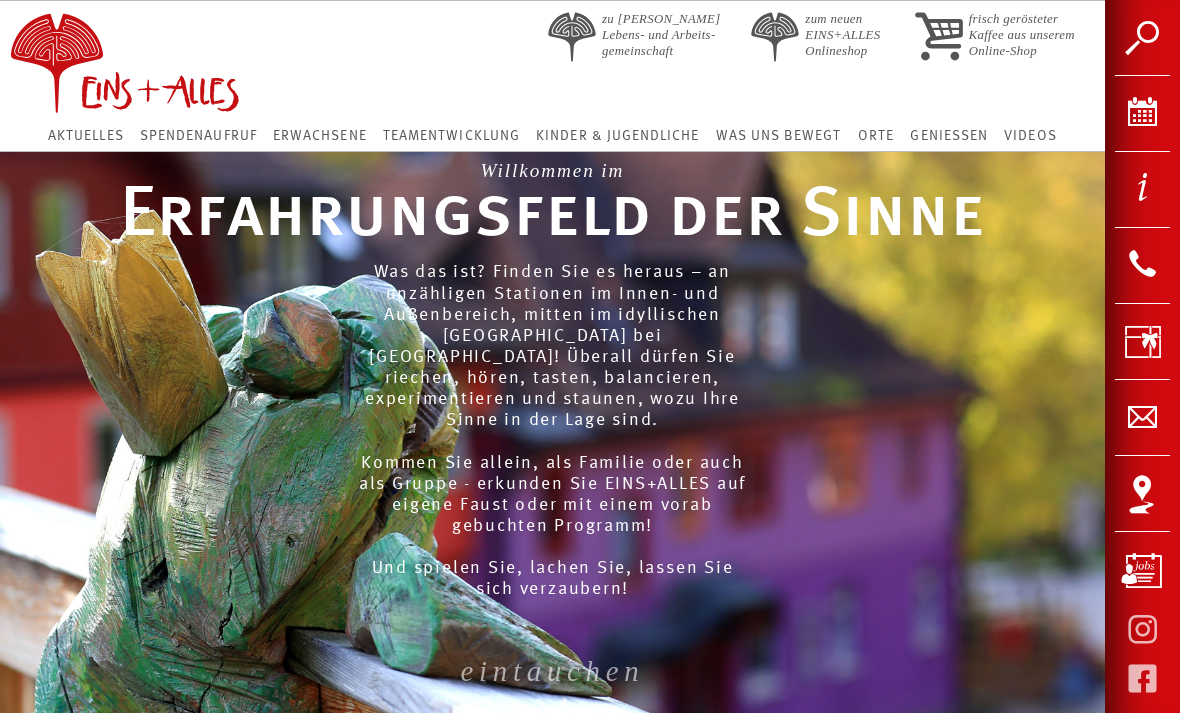 click on "Aktuelles" at bounding box center [85, 136] 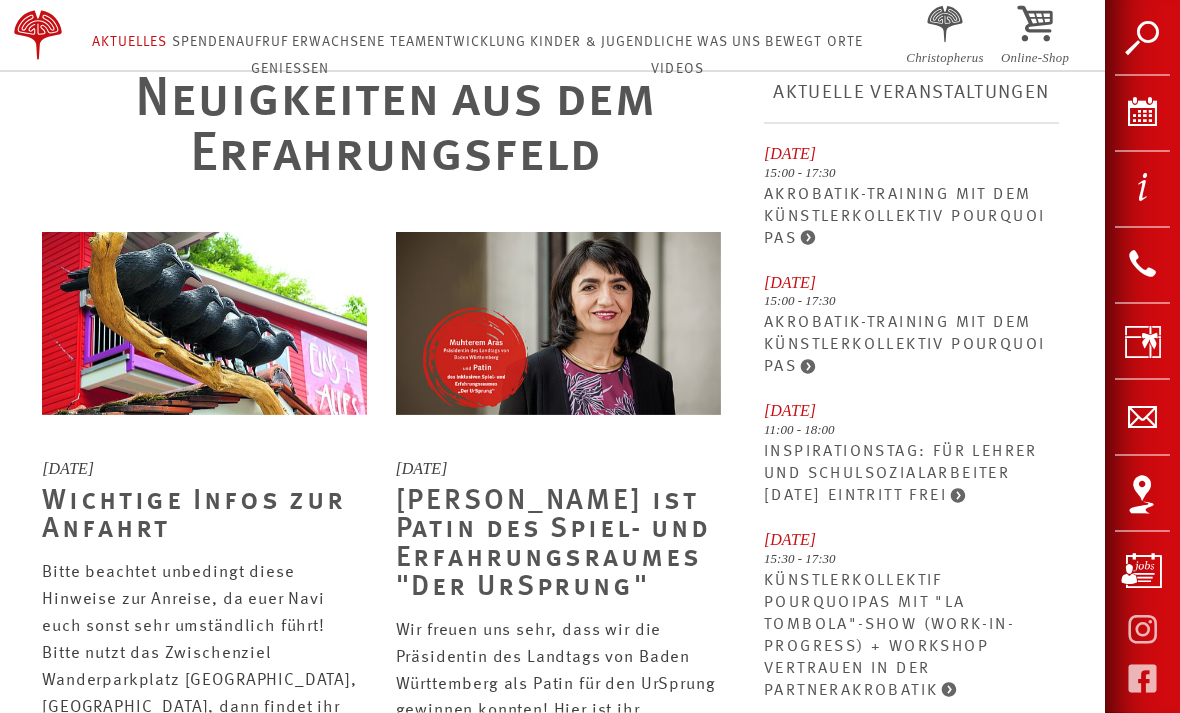 scroll, scrollTop: 0, scrollLeft: 0, axis: both 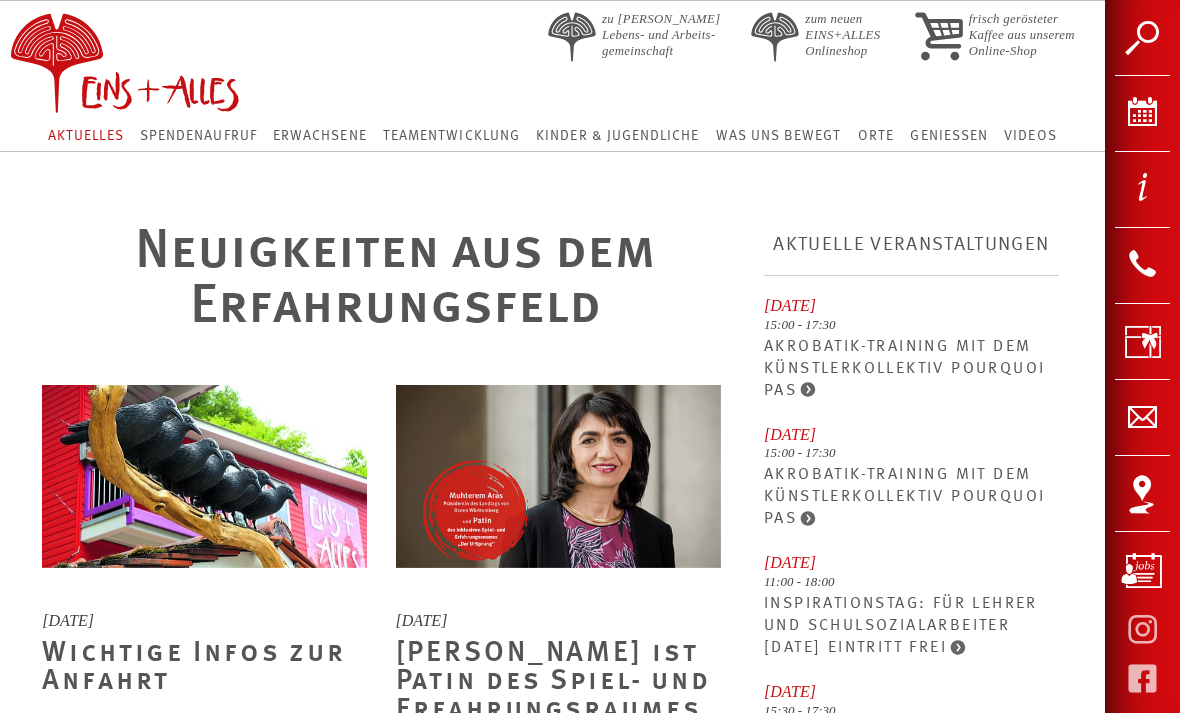 click at bounding box center [172, 58] 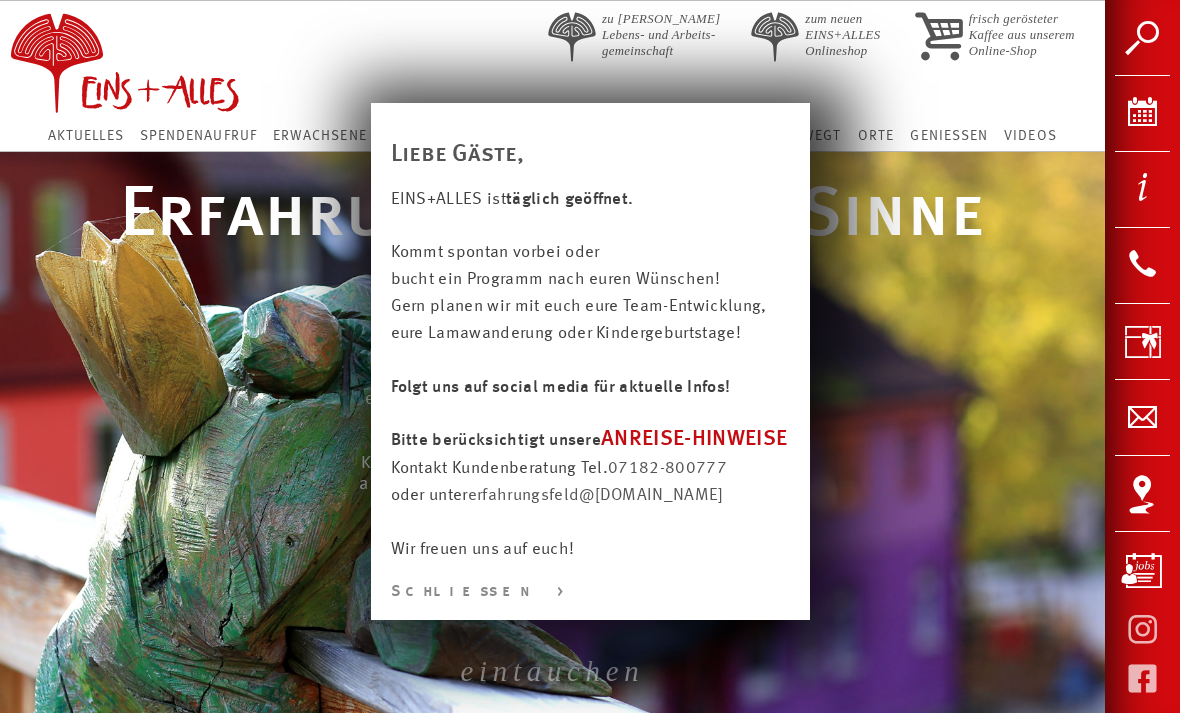 scroll, scrollTop: 0, scrollLeft: 0, axis: both 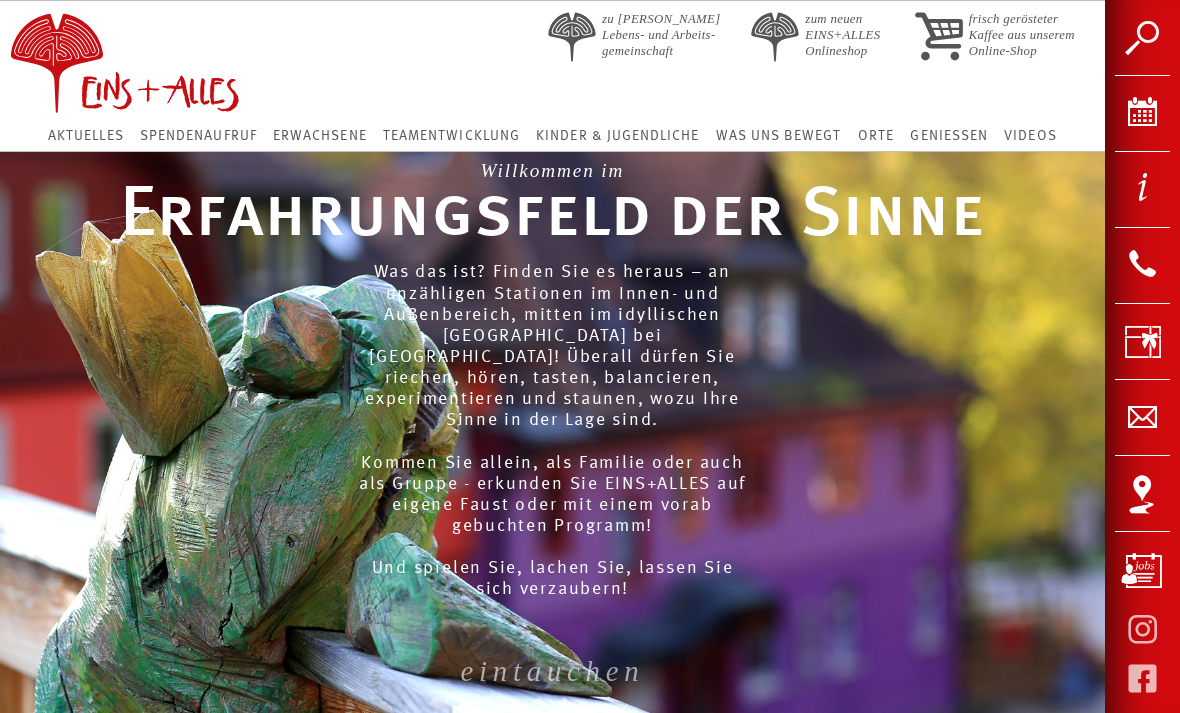 click on "Aktuelles Spendenaufruf Erwachsene Teamentwicklung Kinder & Jugendliche Was uns bewegt Orte Geniessen Videos" at bounding box center [552, 132] 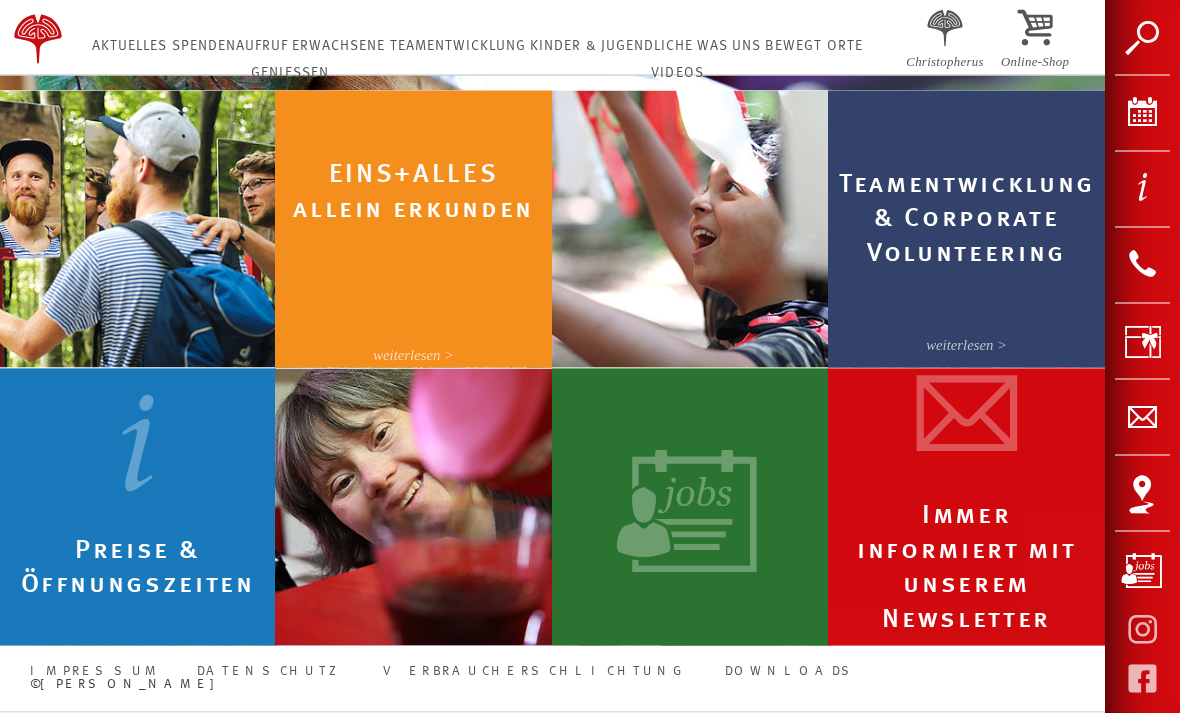 scroll, scrollTop: 672, scrollLeft: 0, axis: vertical 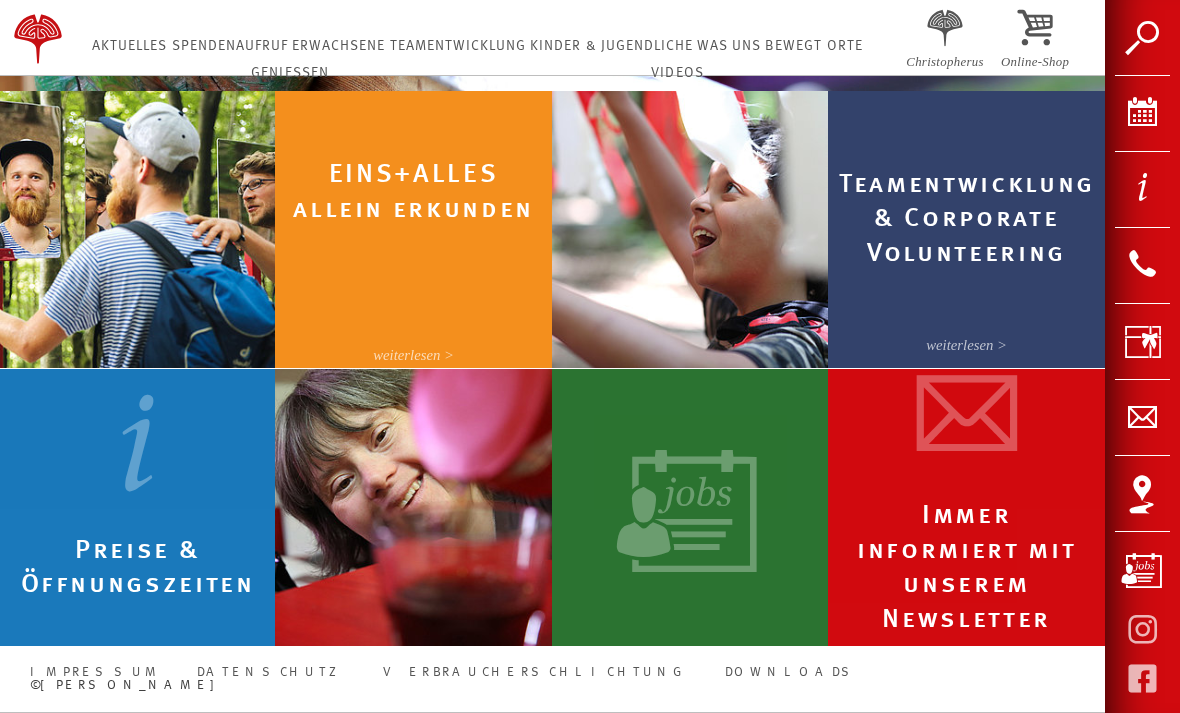 click on "Erkunden Sie EINS+ALLES ganz individuell. Mit dem einmaligen Eintritt lässt sich alles ausprobieren, wonach Ihnen gerade Ihr Sinn steht. Spontan und ohne Anmeldung." at bounding box center (413, 284) 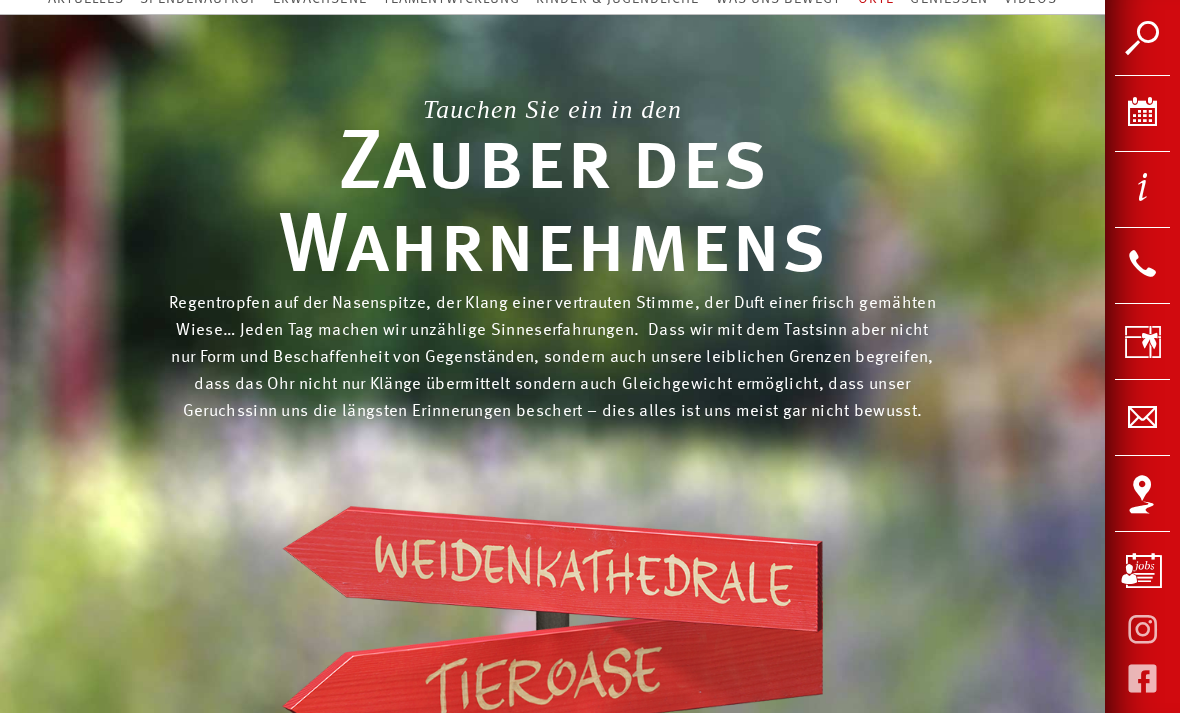 scroll, scrollTop: 201, scrollLeft: 0, axis: vertical 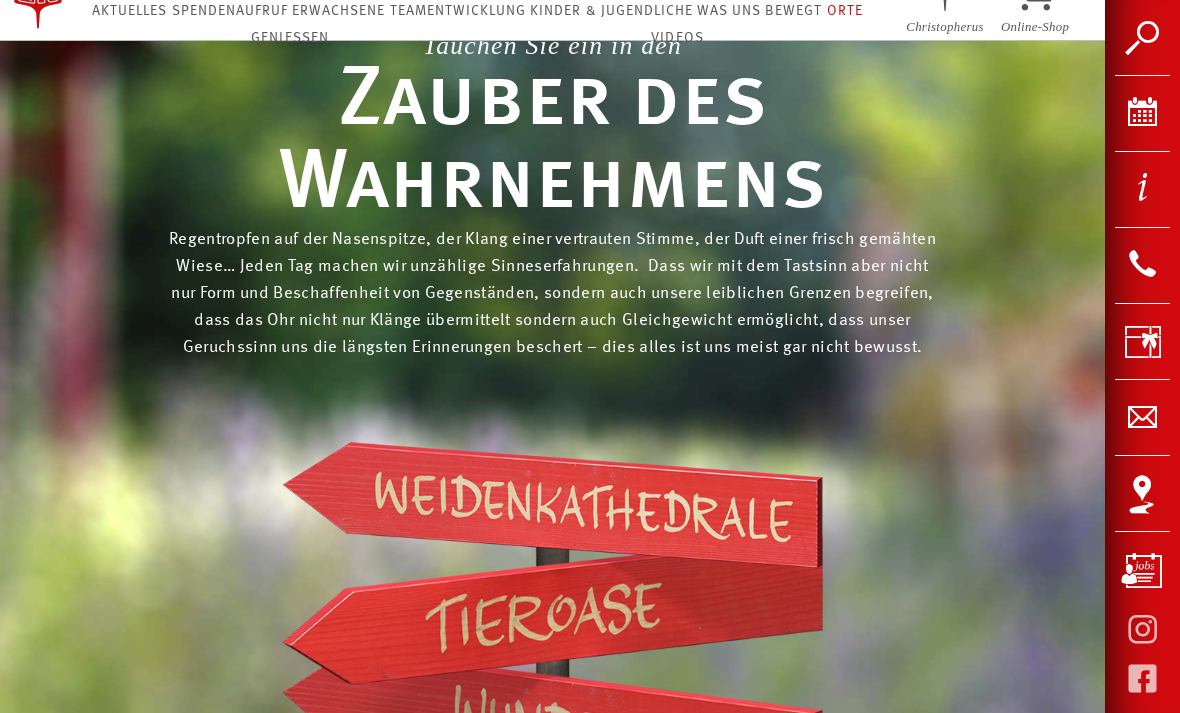 click on "Tauchen Sie ein in den  Zauber des Wahrnehmens Regentropfen auf der Nasenspitze, der Klang einer vertrauten Stimme, der Duft einer frisch gemähten
Wiese… Jeden Tag machen wir unzählige Sinneserfahrungen.  Dass wir mit dem Tastsinn aber nicht
nur Form und Beschaffenheit von Gegenständen, sondern auch unsere leiblichen Grenzen begreifen, dass
das Ohr nicht nur Klänge übermittelt sondern auch Gleichgewicht ermöglicht, dass unser Geruchssinn
uns die längsten Erinnerungen beschert – dies alles ist uns meist gar nicht bewusst." at bounding box center (552, 728) 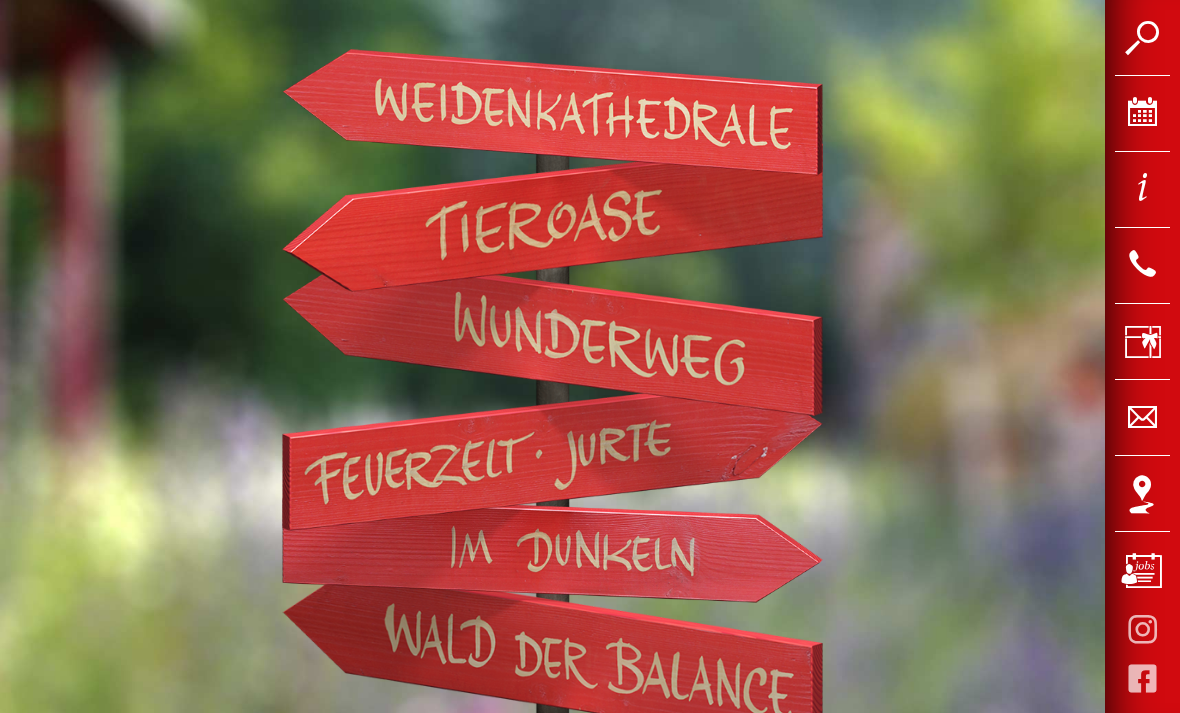 scroll, scrollTop: 979, scrollLeft: 0, axis: vertical 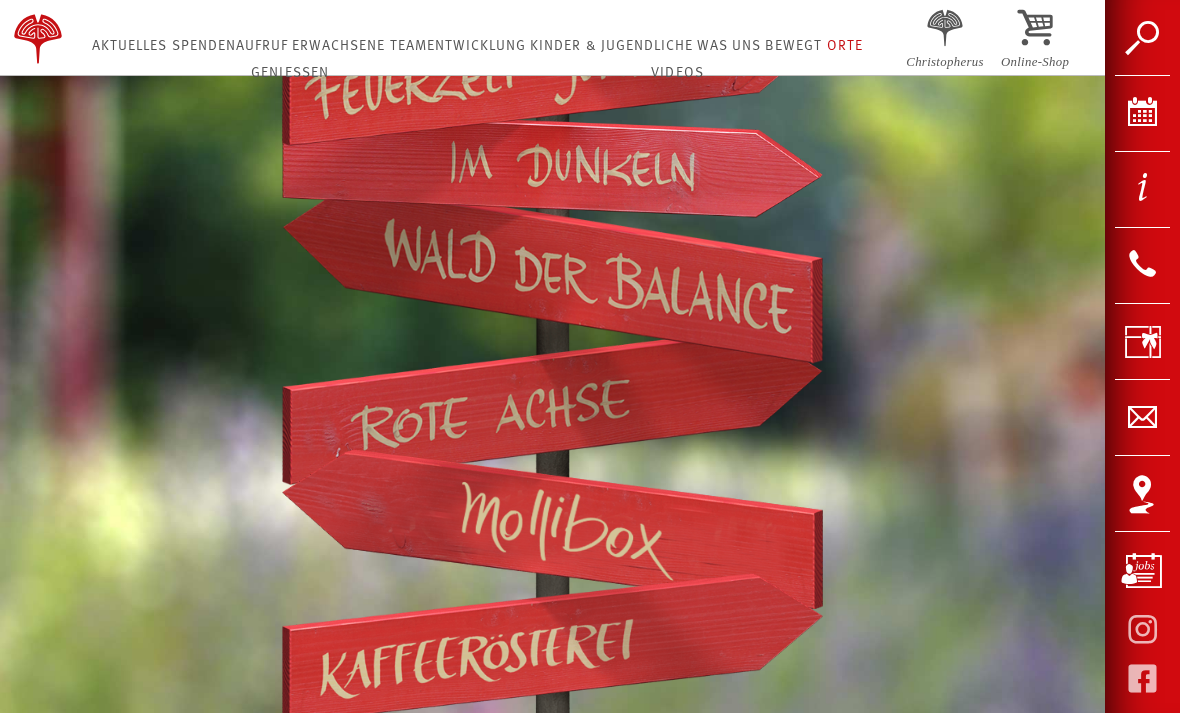 click on "Tauchen Sie ein in den  Zauber des Wahrnehmens Regentropfen auf der Nasenspitze, der Klang einer vertrauten Stimme, der Duft einer frisch gemähten
Wiese… Jeden Tag machen wir unzählige Sinneserfahrungen.  Dass wir mit dem Tastsinn aber nicht
nur Form und Beschaffenheit von Gegenständen, sondern auch unsere leiblichen Grenzen begreifen, dass
das Ohr nicht nur Klänge übermittelt sondern auch Gleichgewicht ermöglicht, dass unser Geruchssinn
uns die längsten Erinnerungen beschert – dies alles ist uns meist gar nicht bewusst." at bounding box center (552, -50) 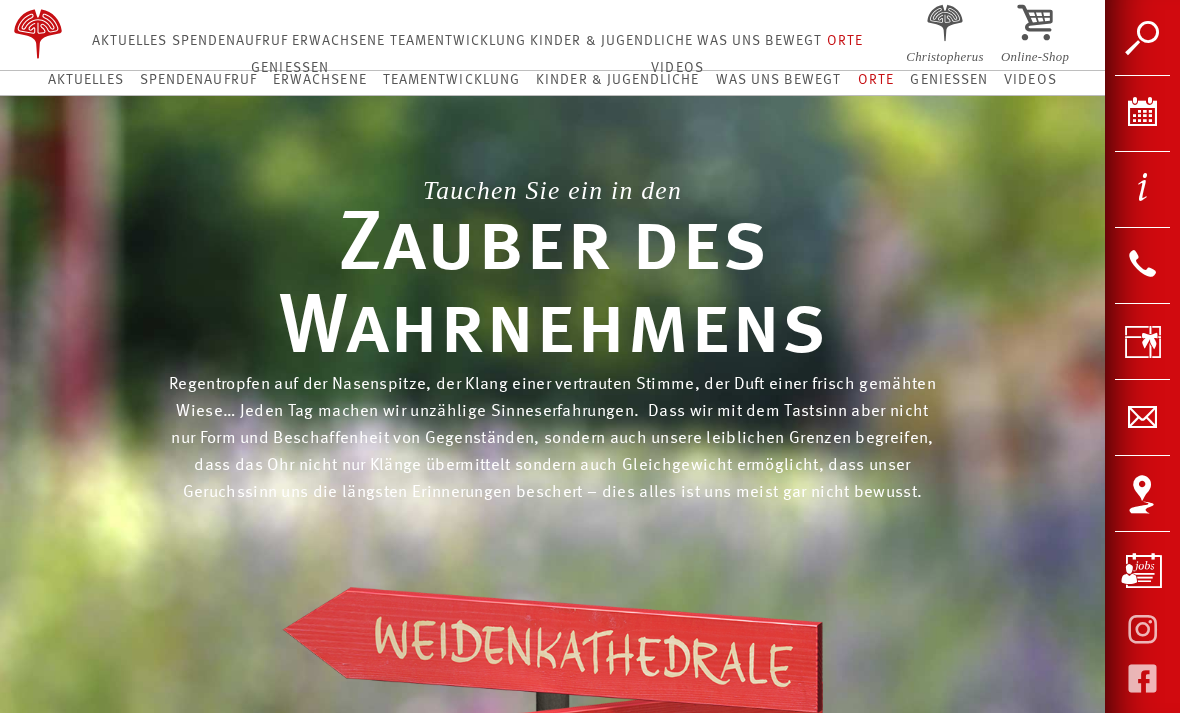 scroll, scrollTop: 0, scrollLeft: 0, axis: both 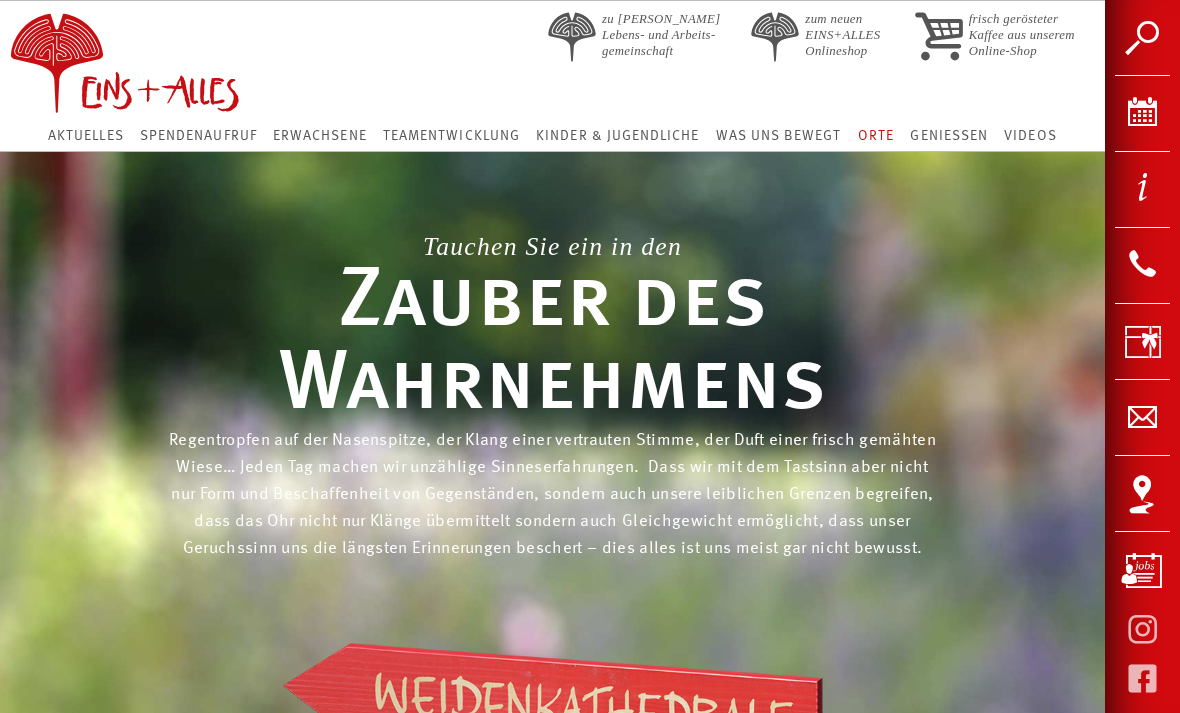 click on "Aktuelles" at bounding box center (85, 136) 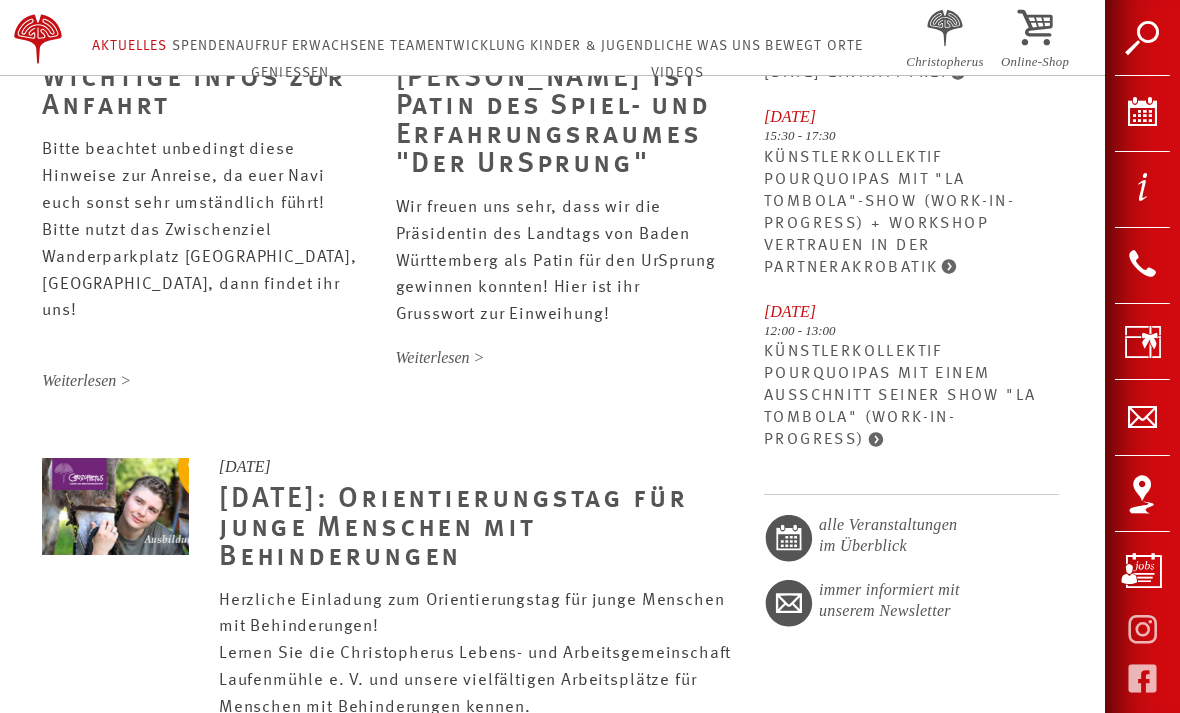 scroll, scrollTop: 576, scrollLeft: 0, axis: vertical 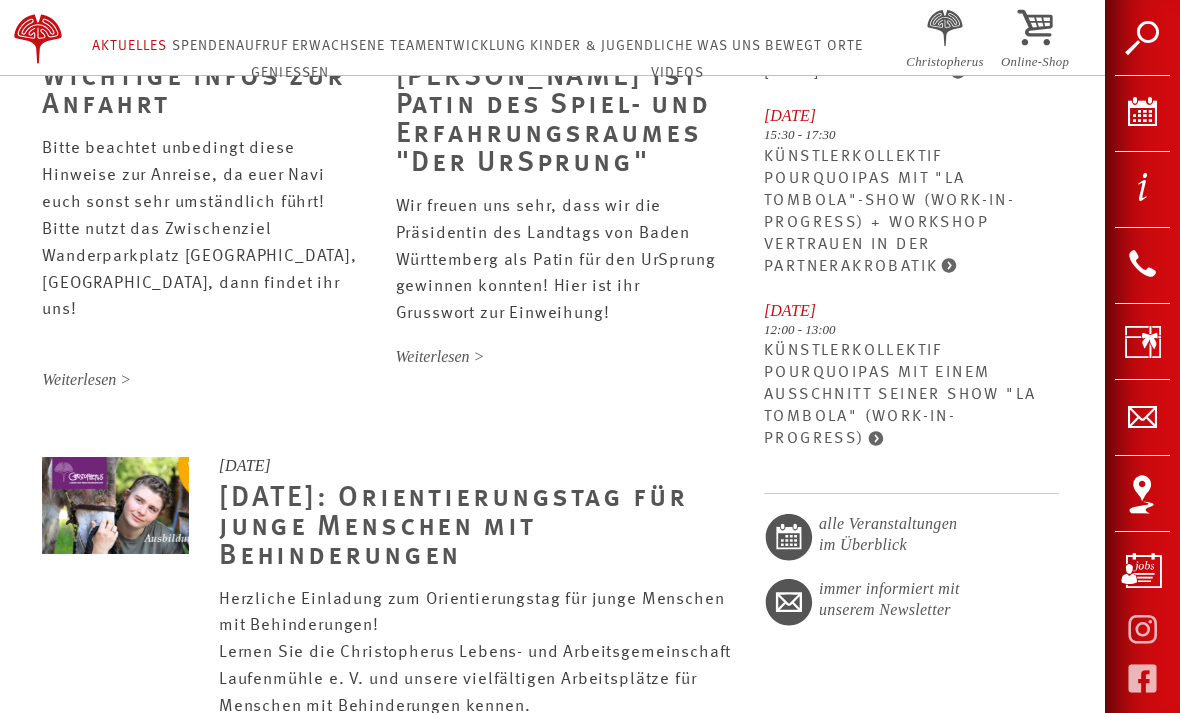 click on "alle Veranstaltungen im Überblick" at bounding box center [911, 535] 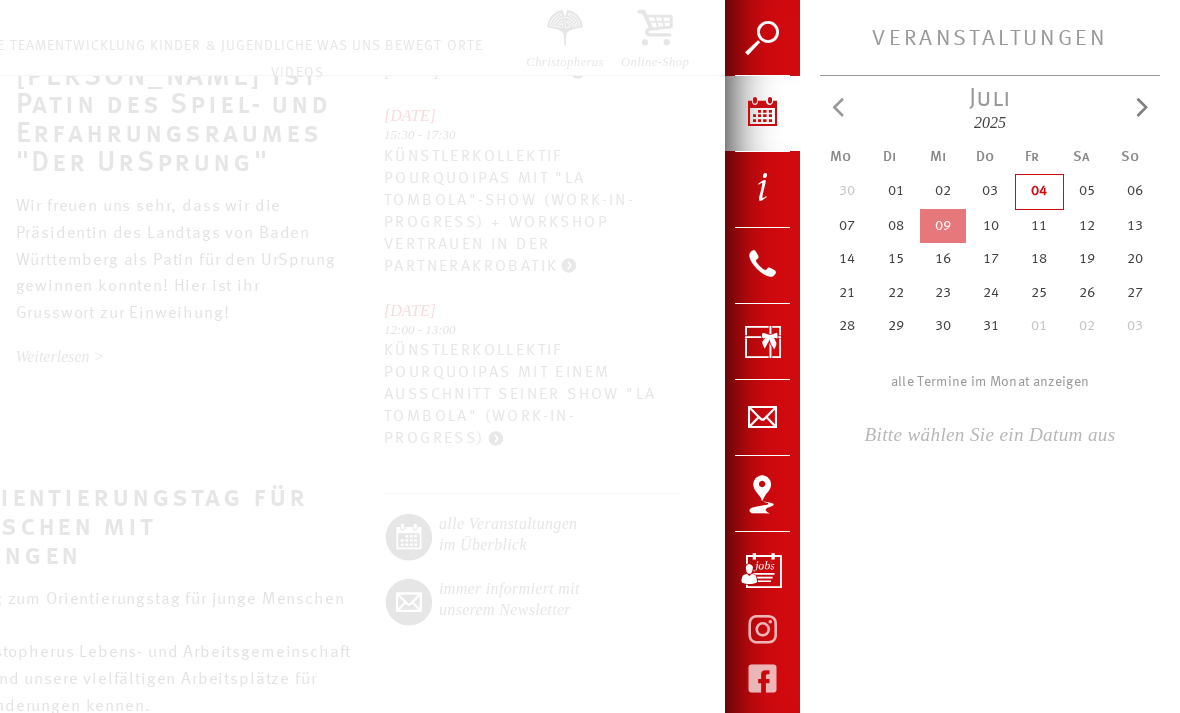 click at bounding box center (590, 356) 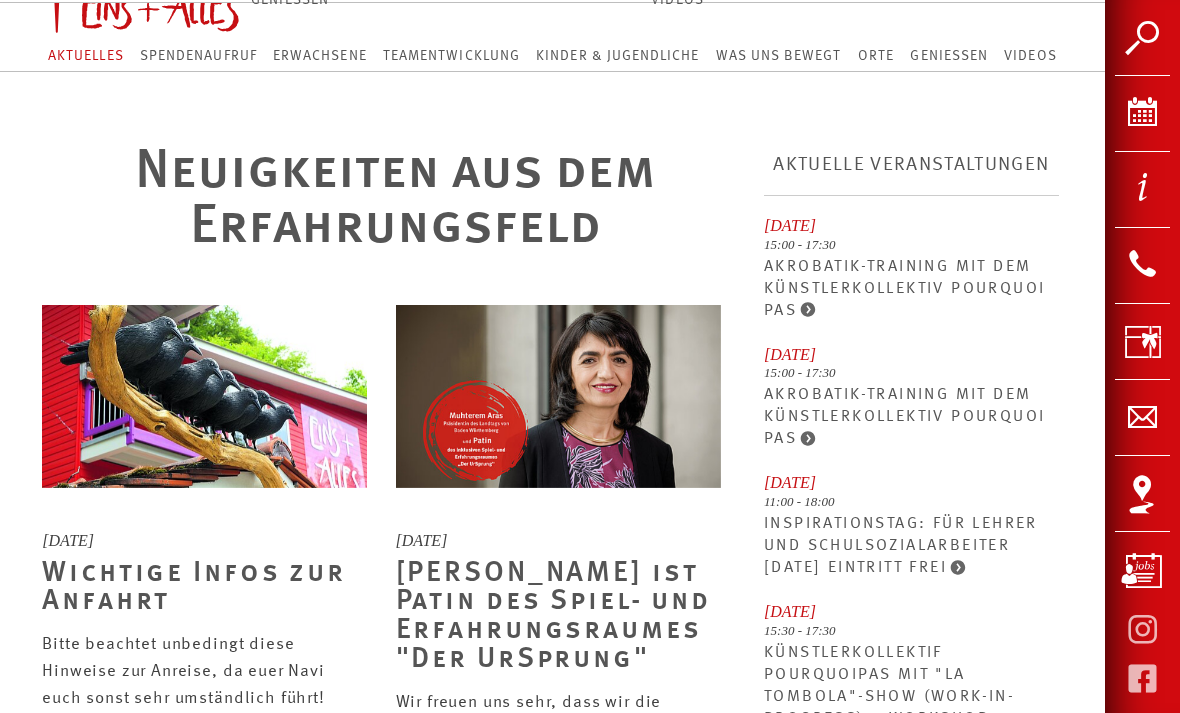 scroll, scrollTop: 0, scrollLeft: 0, axis: both 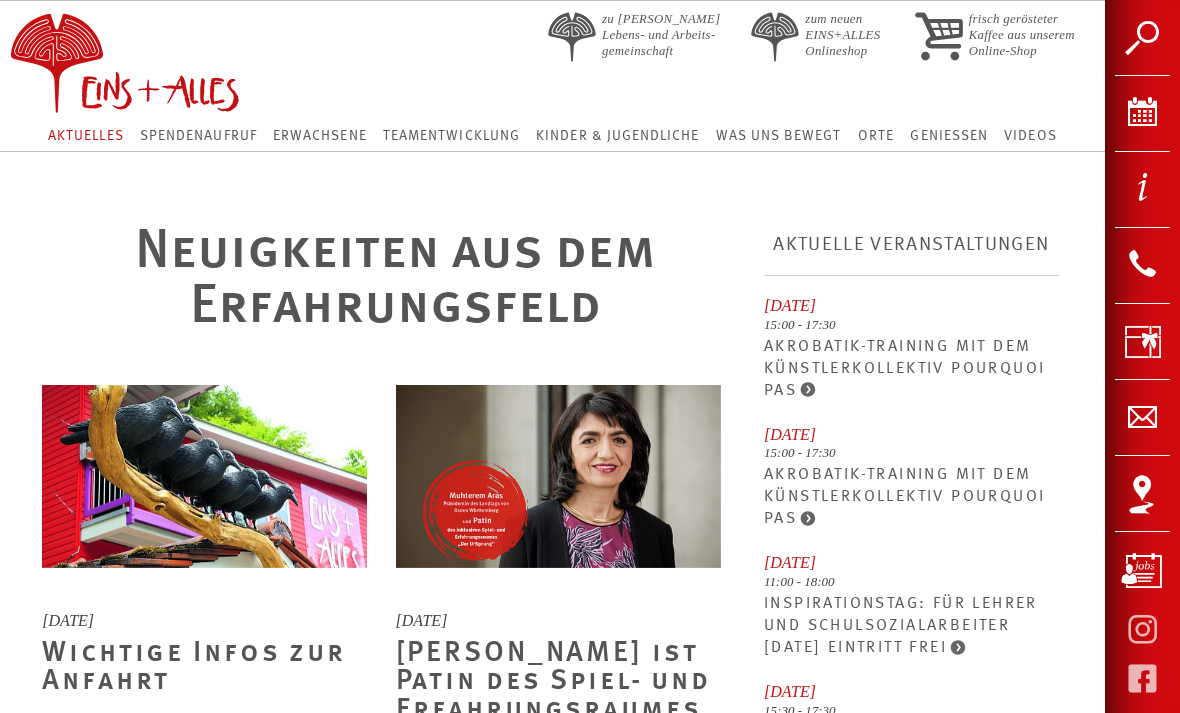 click on "Was uns bewegt" at bounding box center [778, 136] 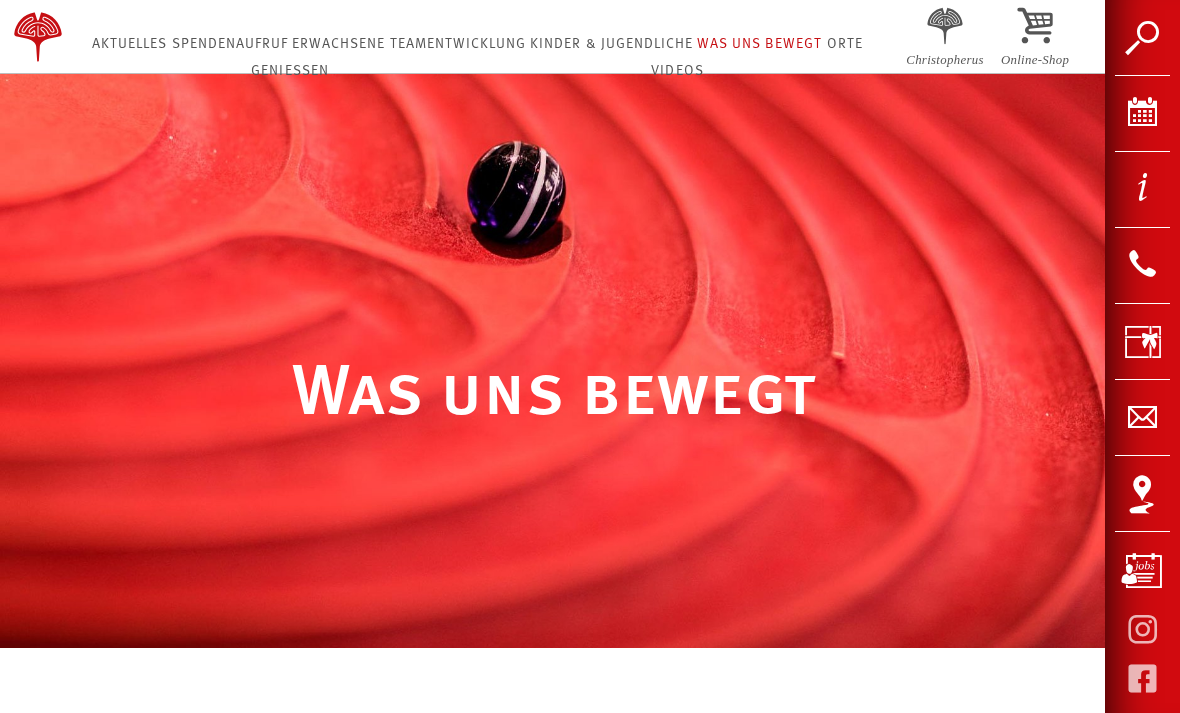 scroll, scrollTop: 0, scrollLeft: 0, axis: both 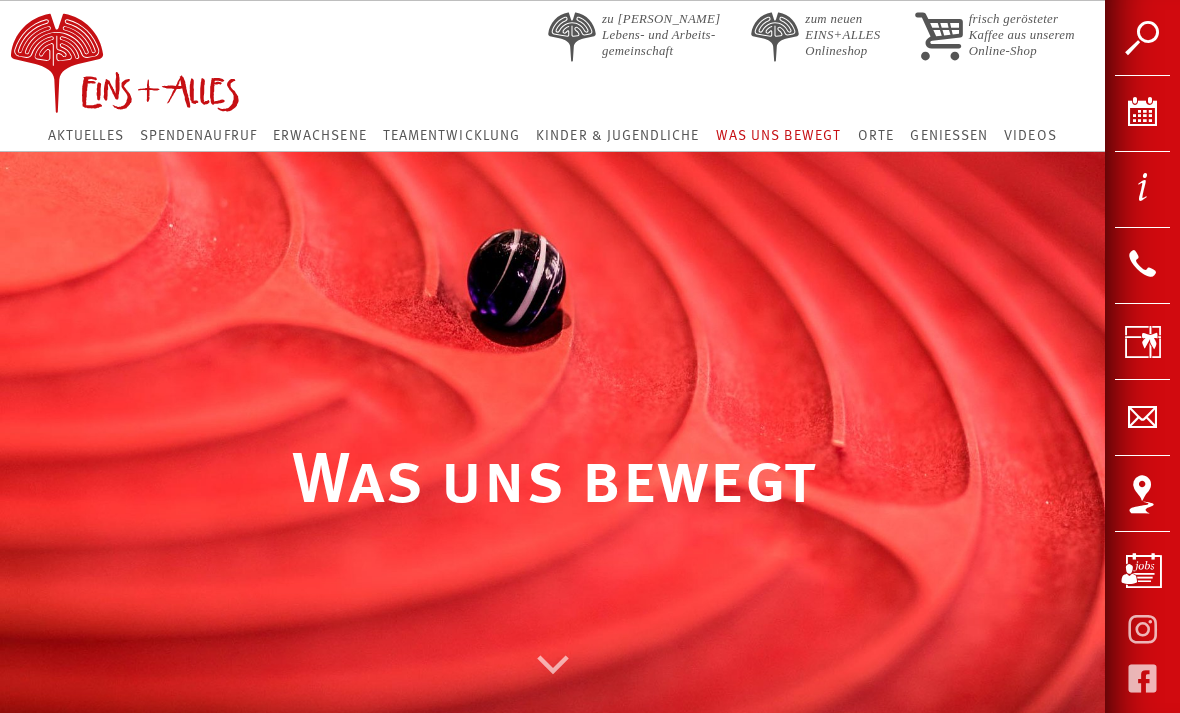 click at bounding box center (172, 58) 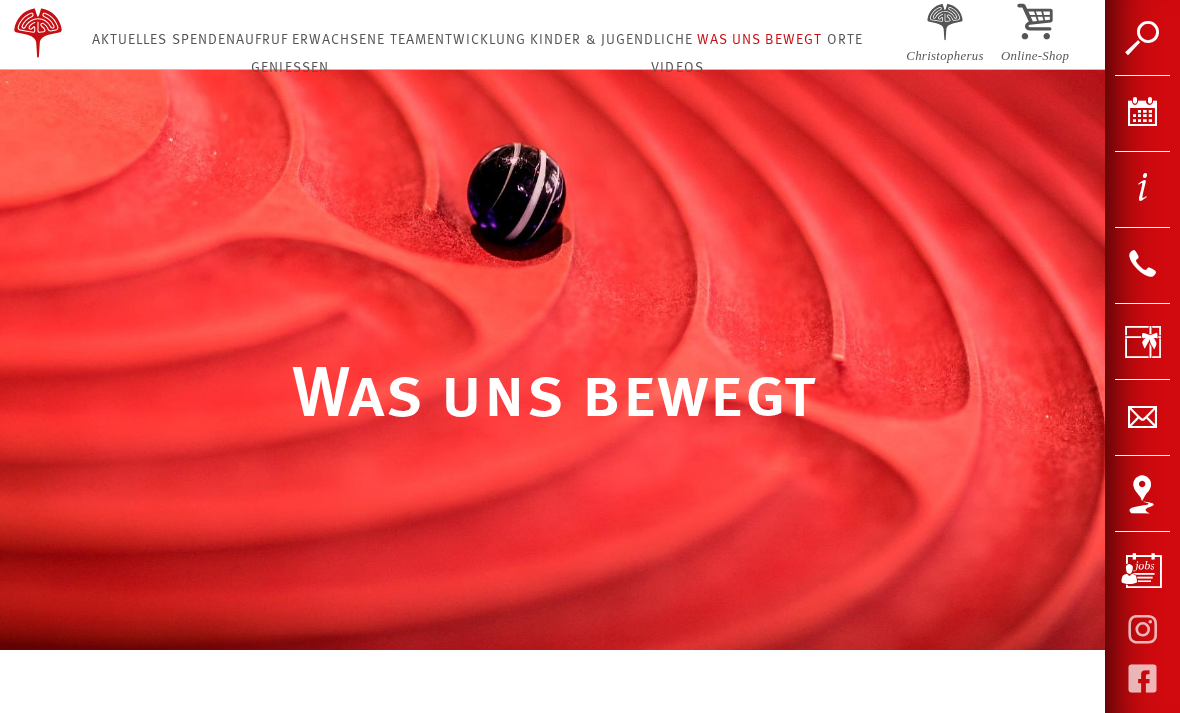 scroll, scrollTop: 0, scrollLeft: 0, axis: both 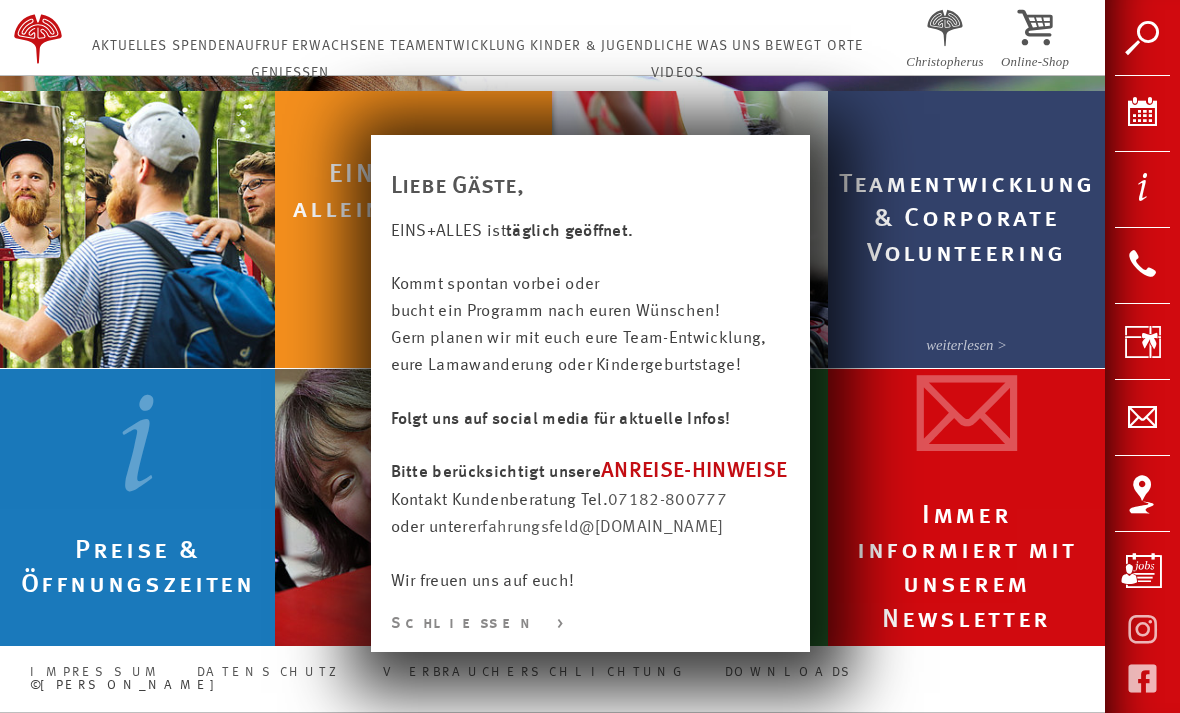 click at bounding box center [590, 955] 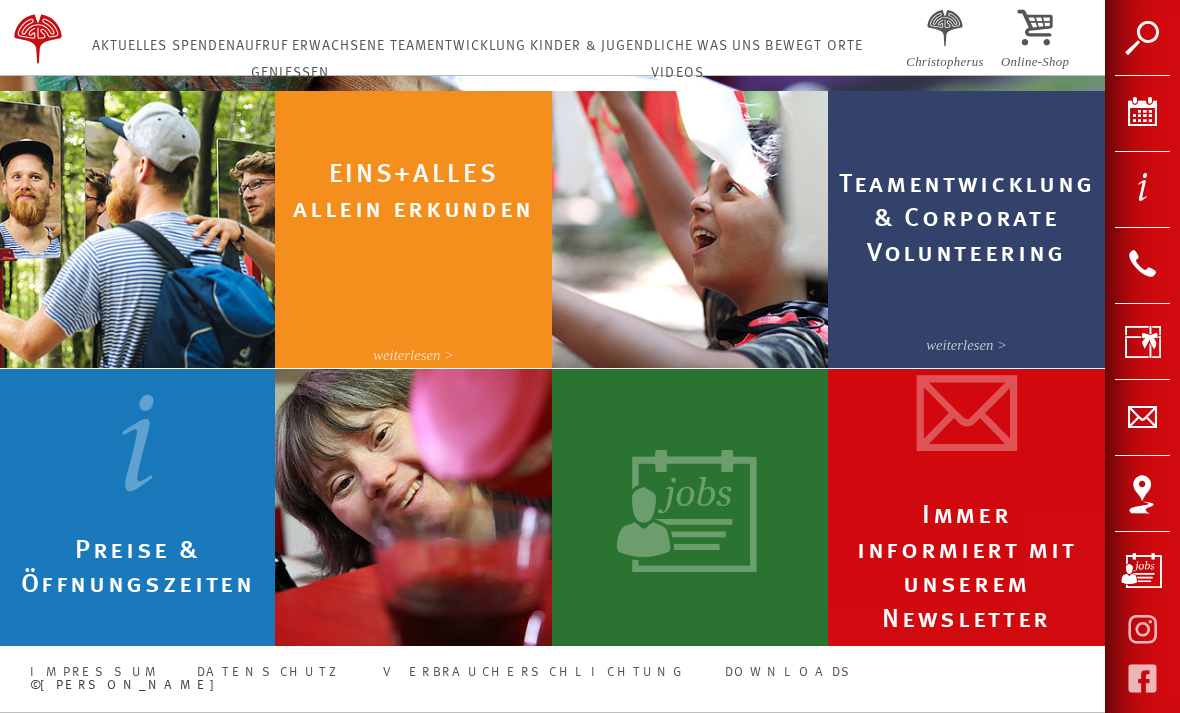 scroll, scrollTop: 973, scrollLeft: 0, axis: vertical 